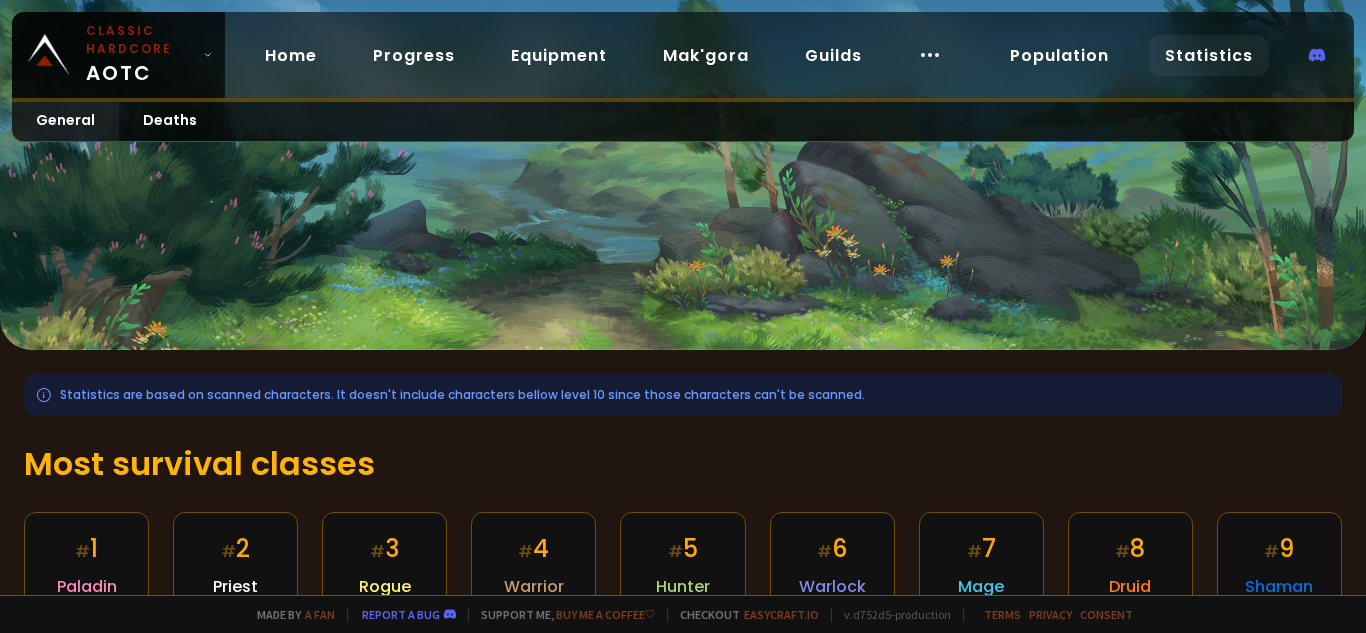 scroll, scrollTop: 0, scrollLeft: 0, axis: both 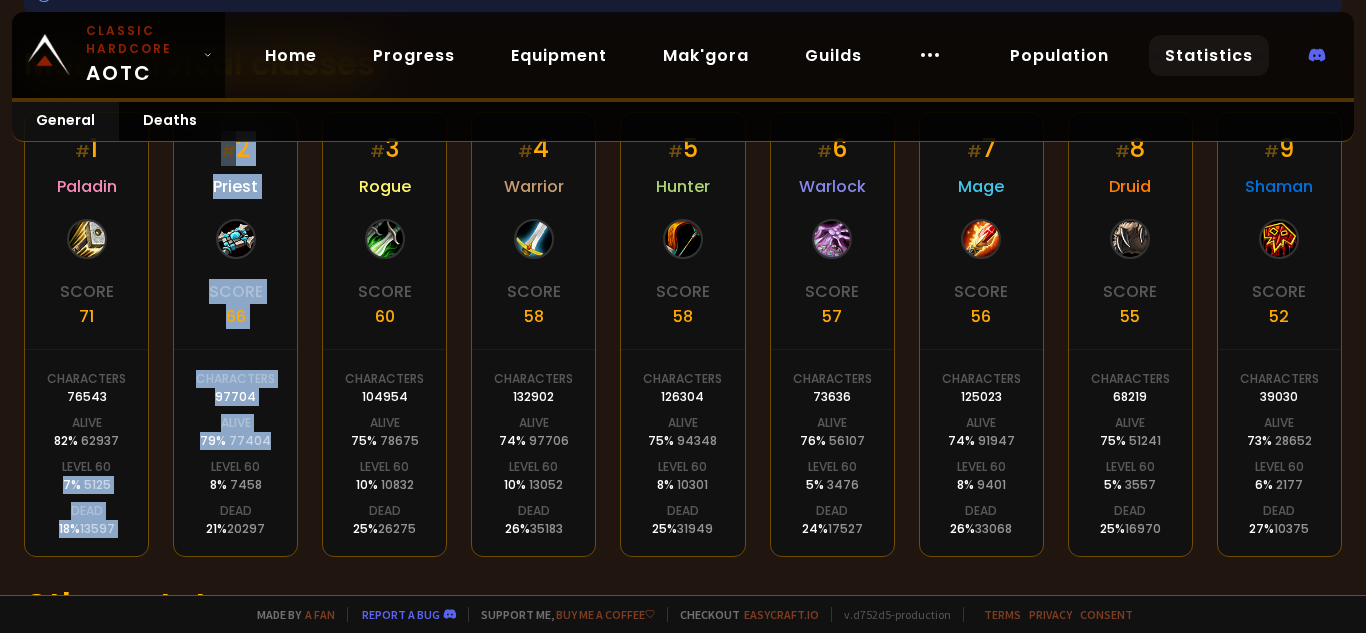 drag, startPoint x: 64, startPoint y: 488, endPoint x: 305, endPoint y: 470, distance: 241.67126 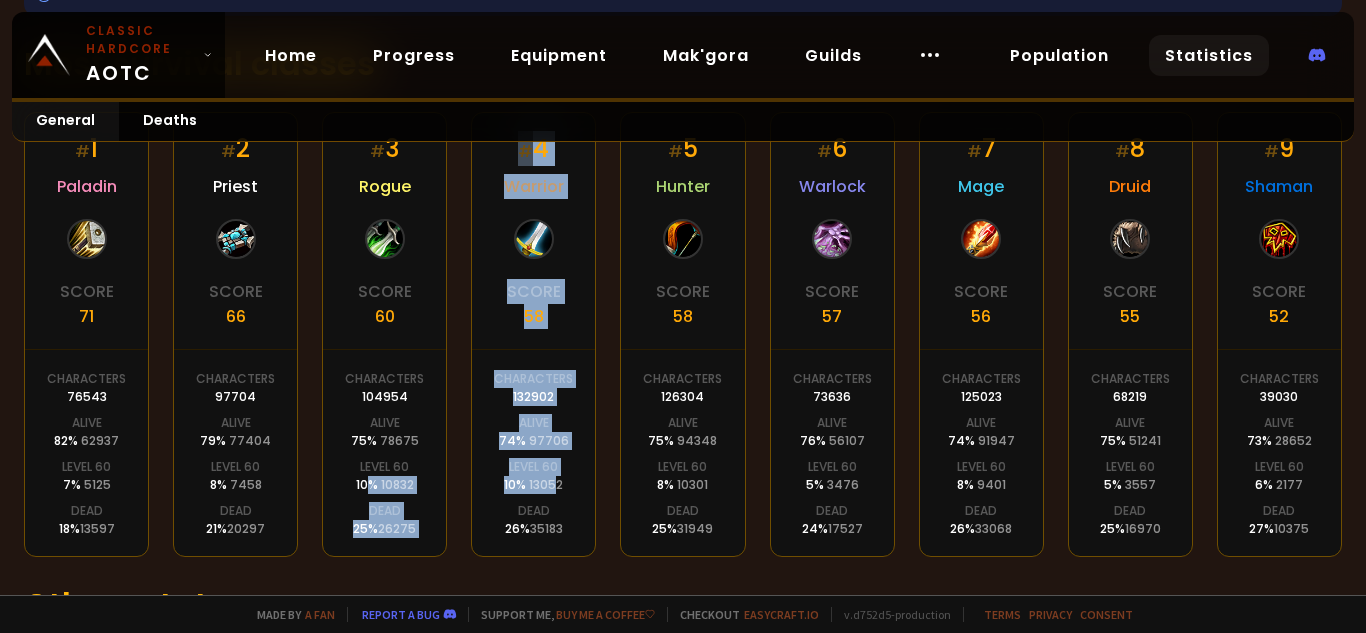 drag, startPoint x: 552, startPoint y: 492, endPoint x: 361, endPoint y: 484, distance: 191.16747 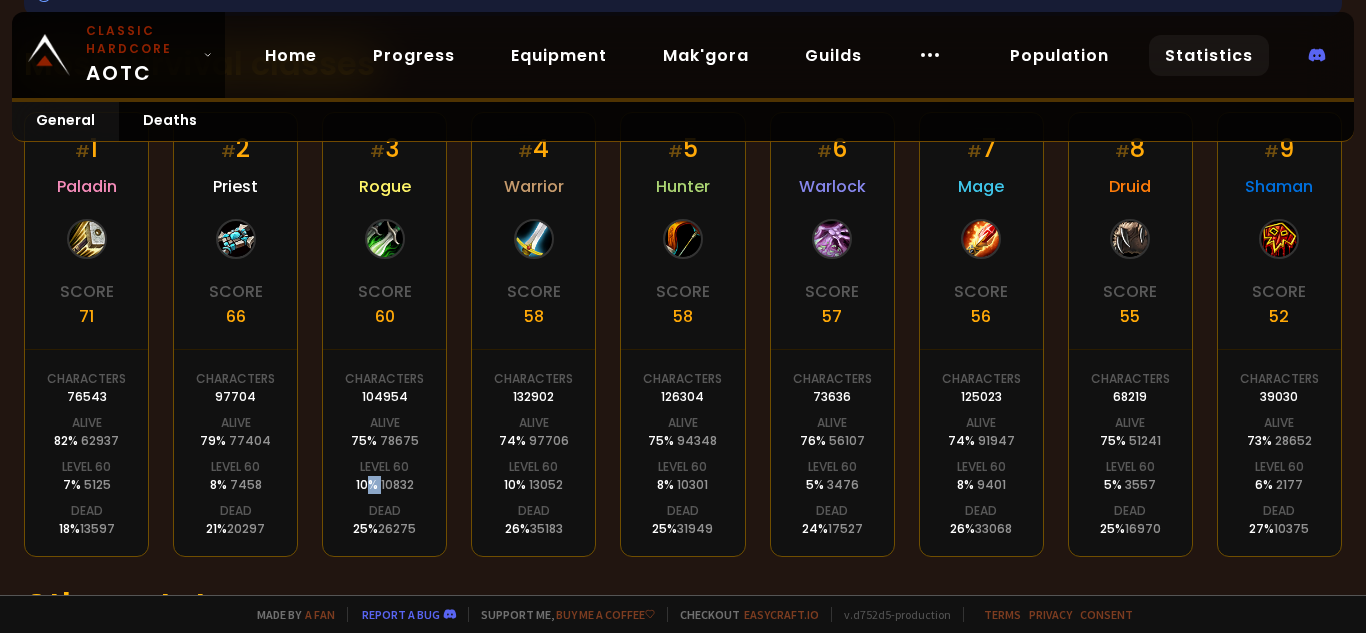 click on "10832" at bounding box center (385, 485) 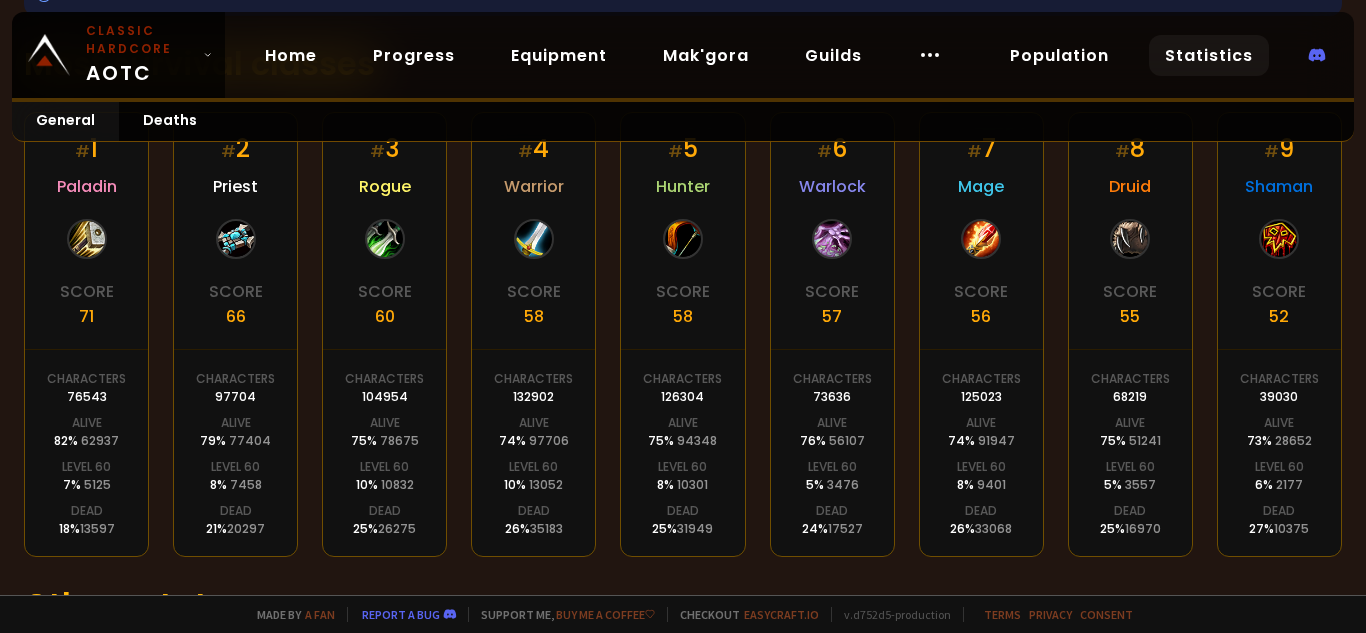 click on "Characters 104954" at bounding box center (384, 388) 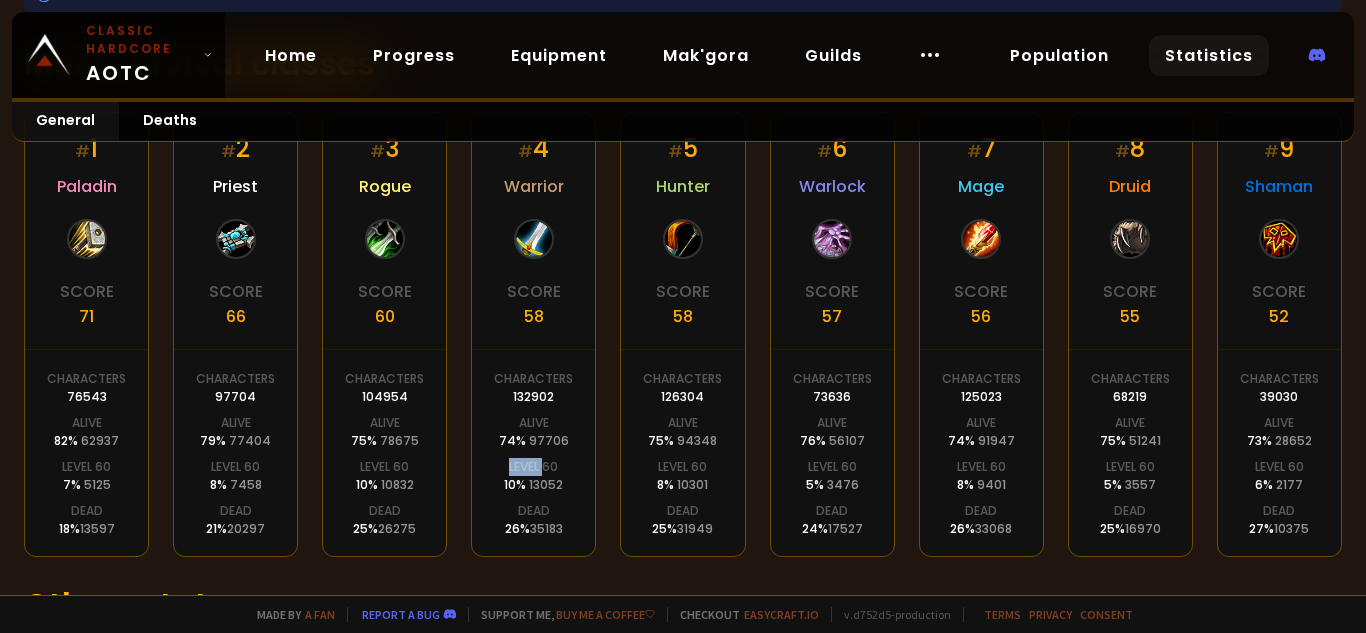 click on "Level 60" at bounding box center [533, 467] 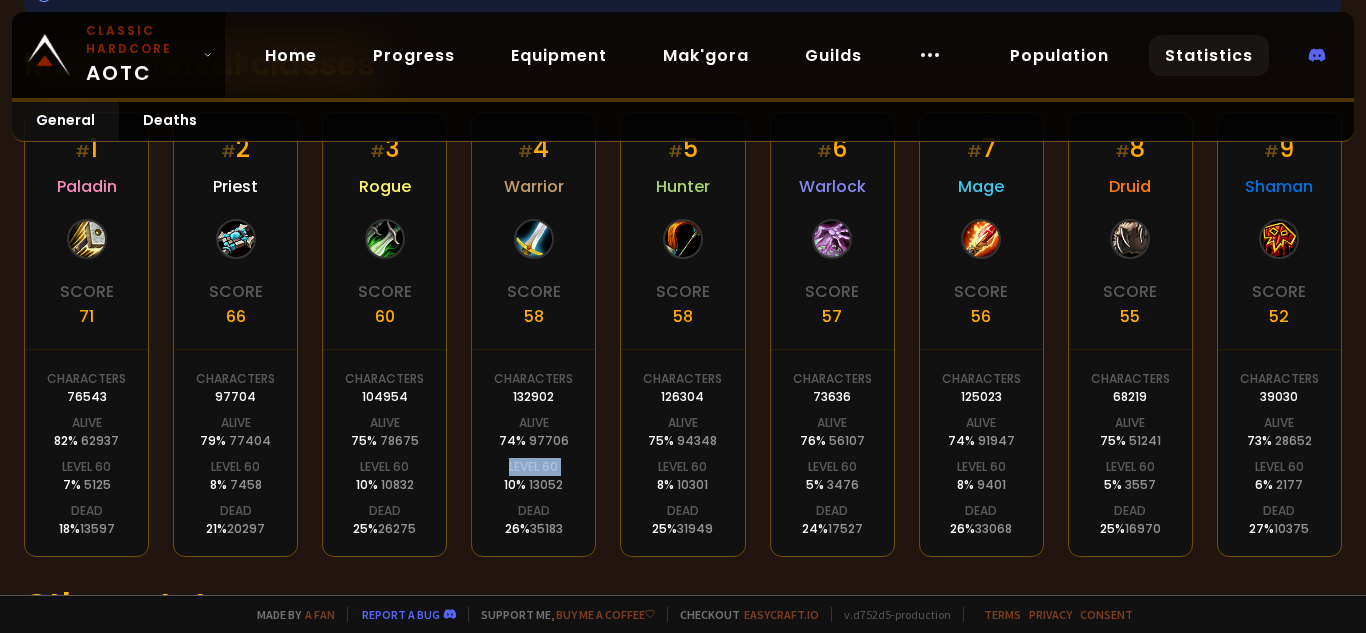 click on "Level 60" at bounding box center (533, 467) 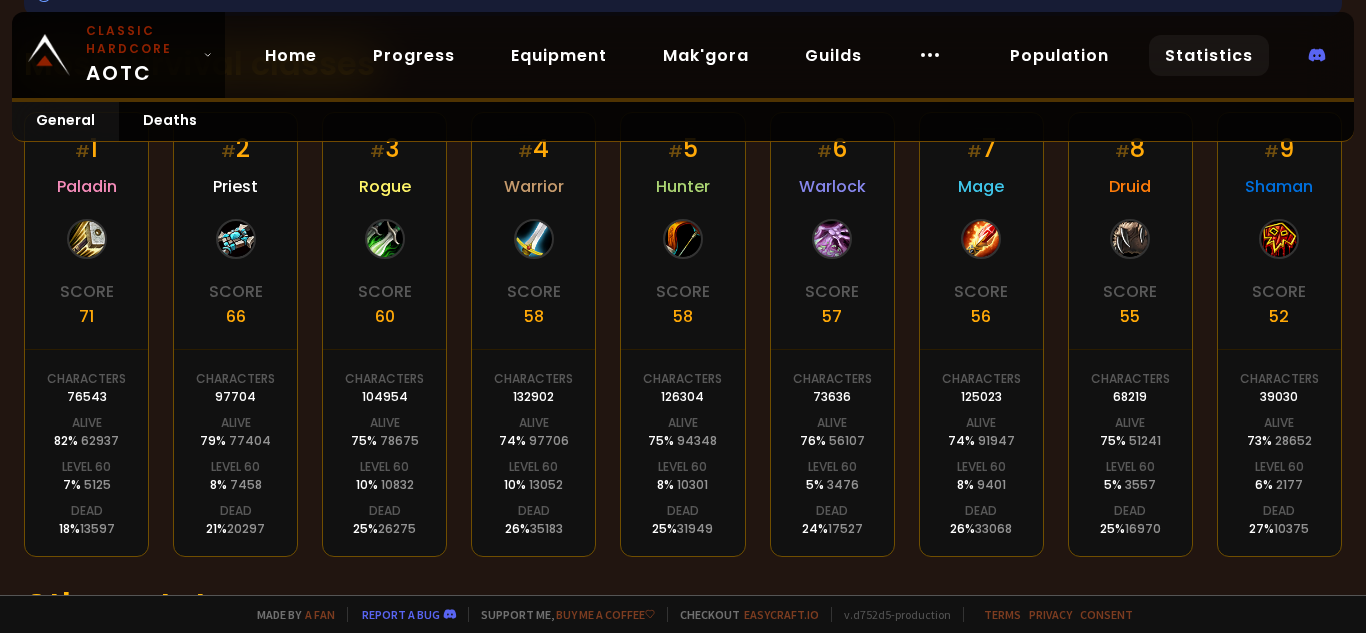 click on "# 3 Rogue Score 60 Characters 104954 Alive 75 %   78675 Level 60 10 %   10832 Dead 25 %  26275" at bounding box center [384, 334] 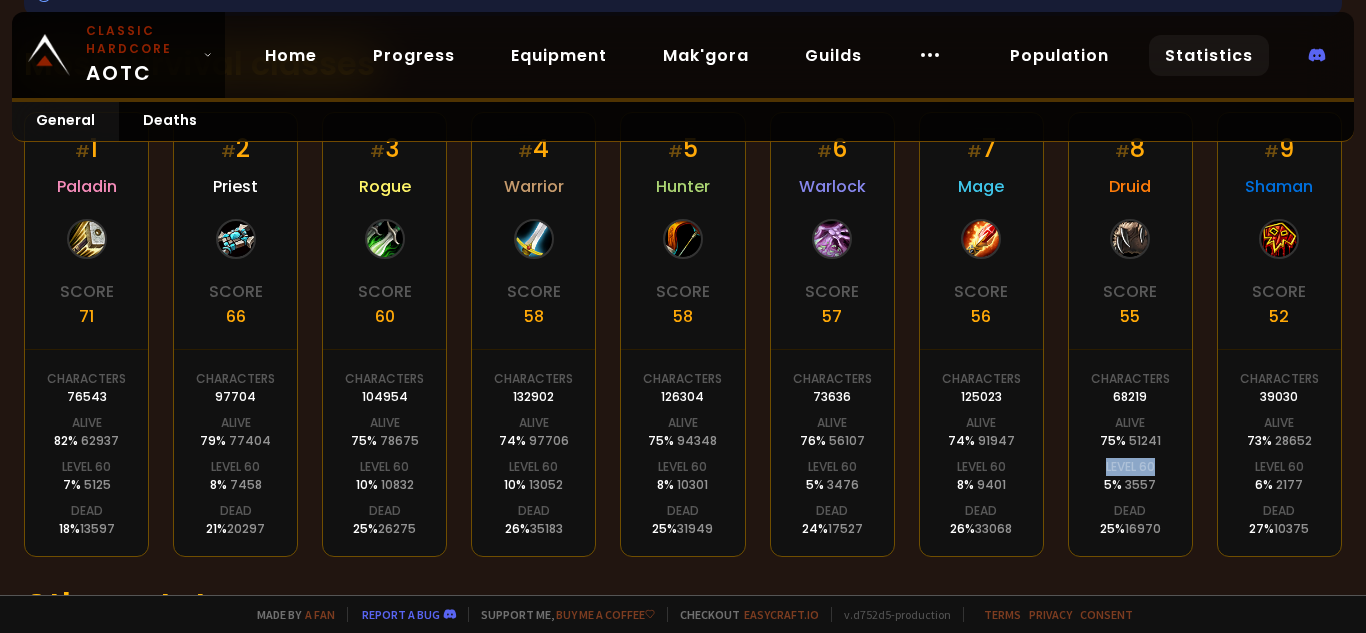 drag, startPoint x: 1068, startPoint y: 477, endPoint x: 1148, endPoint y: 475, distance: 80.024994 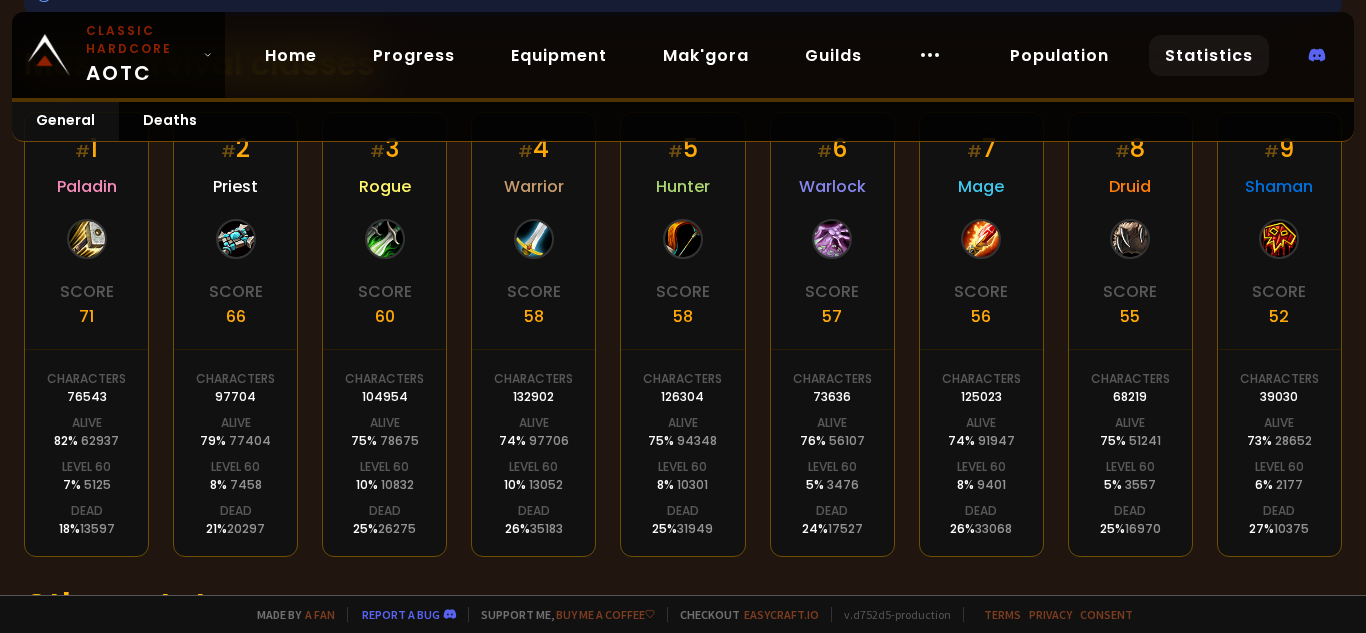 click on "# 7 Mage Score 56 Characters 125023 Alive 74 %   91947 Level 60 8 %   9401 Dead 26 %  33068" at bounding box center [981, 334] 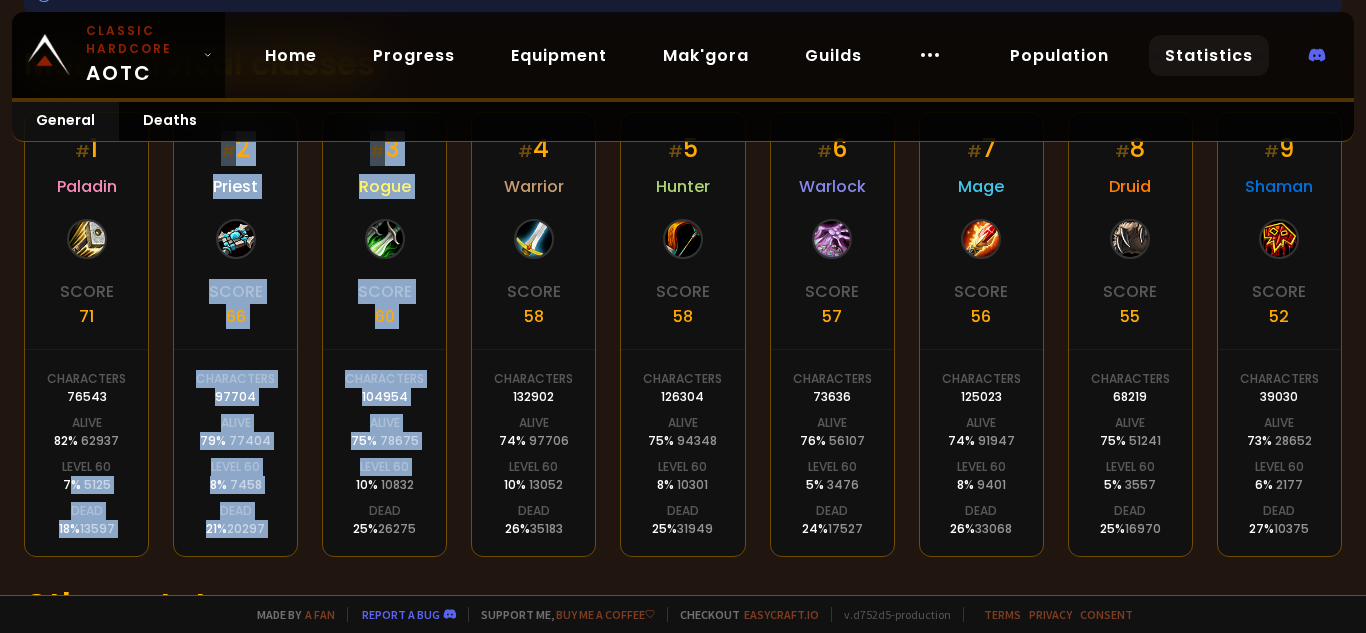 drag, startPoint x: 71, startPoint y: 485, endPoint x: 312, endPoint y: 480, distance: 241.05186 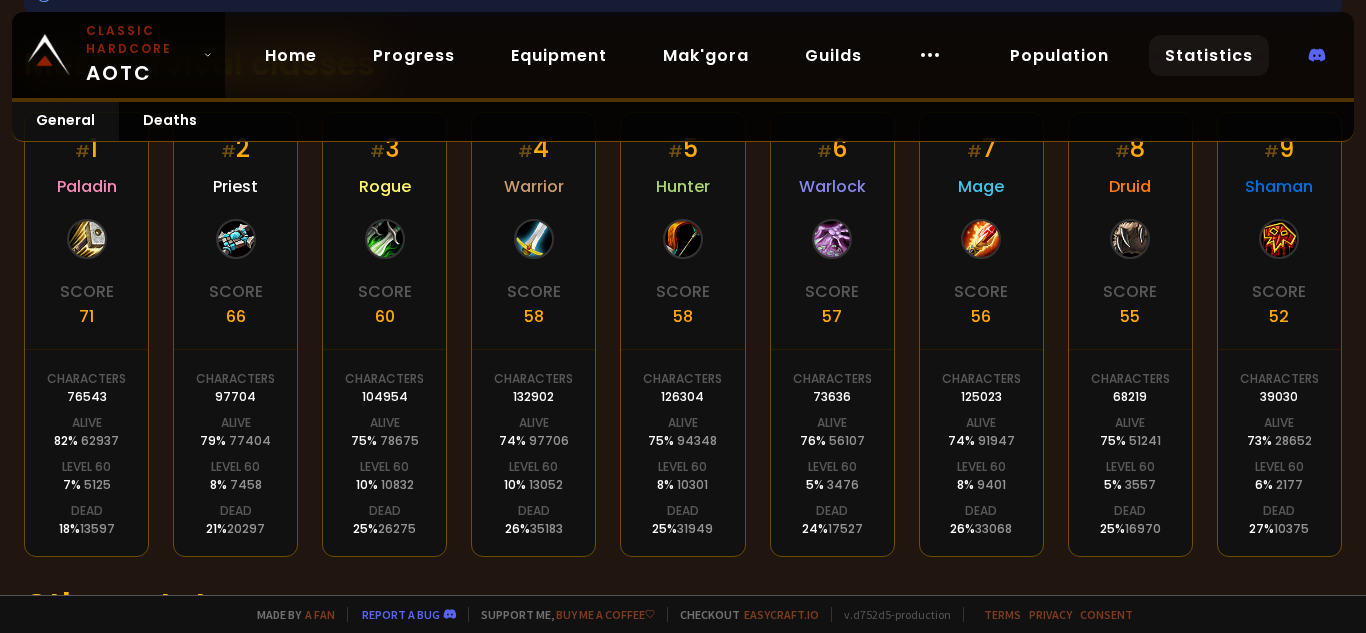 click on "# 1 Paladin Score 71 Characters 76543 Alive 82 %   62937 Level 60 7 %   5125 Dead 18 %  13597" at bounding box center [86, 334] 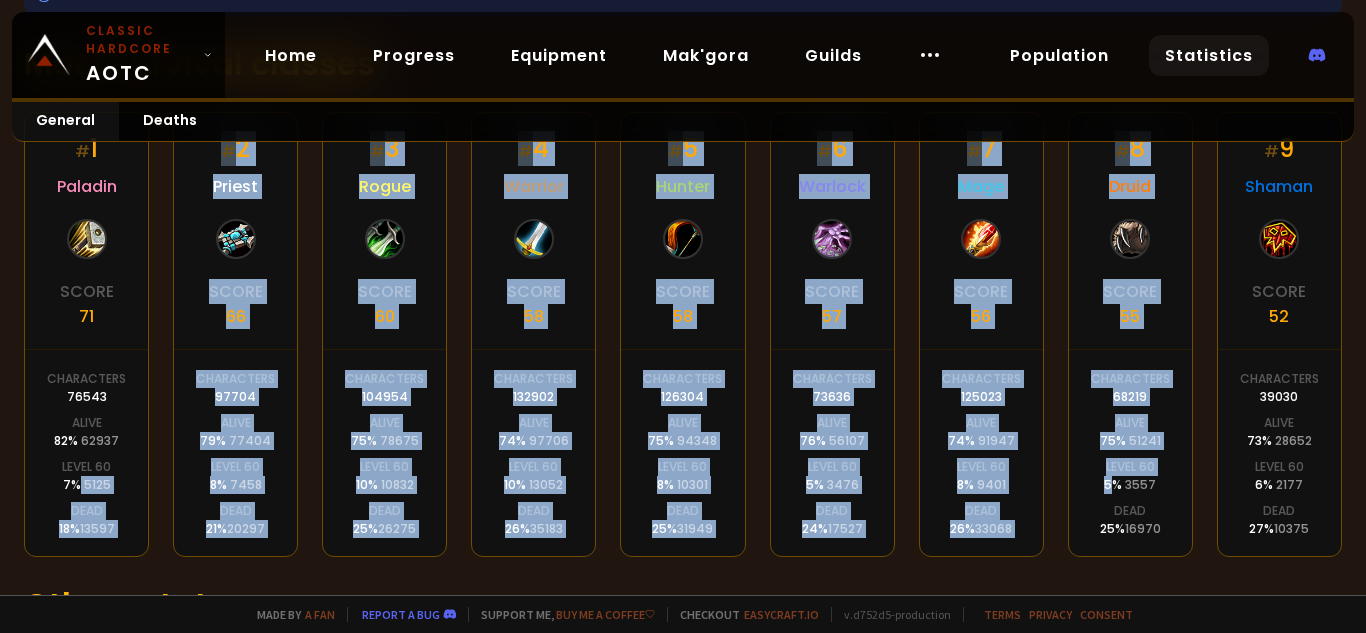 drag, startPoint x: 79, startPoint y: 479, endPoint x: 1101, endPoint y: 491, distance: 1022.07043 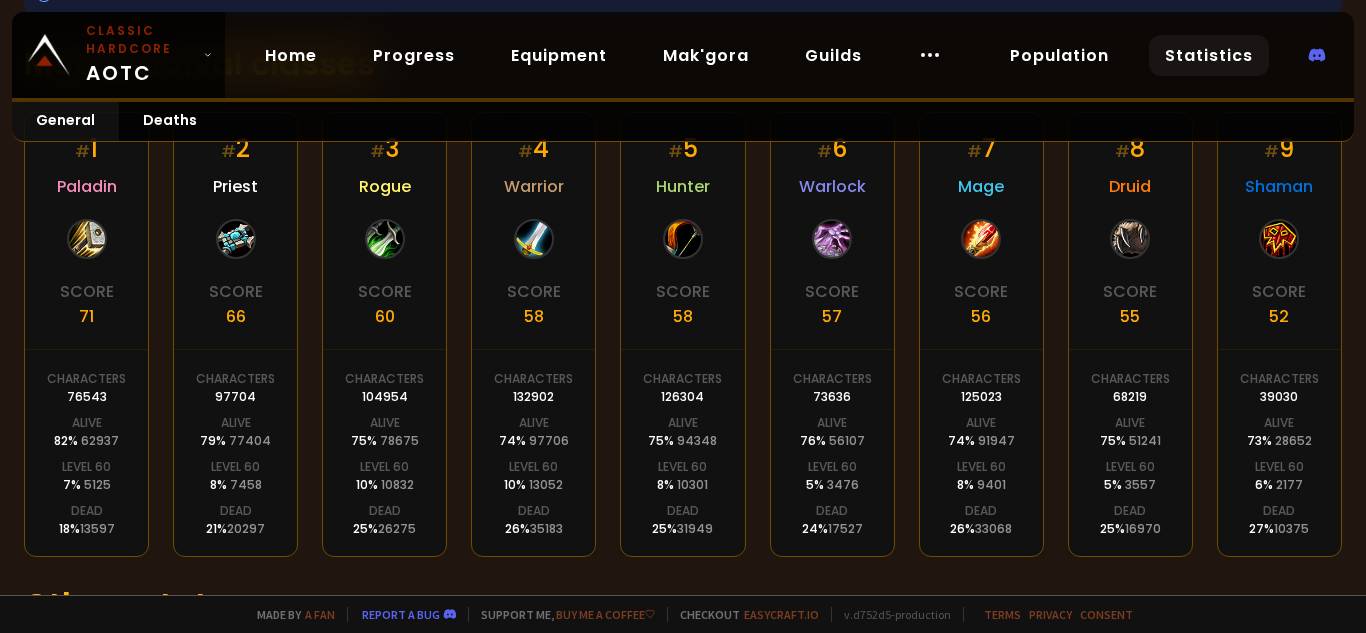 click on "5 %   3557" at bounding box center (1130, 485) 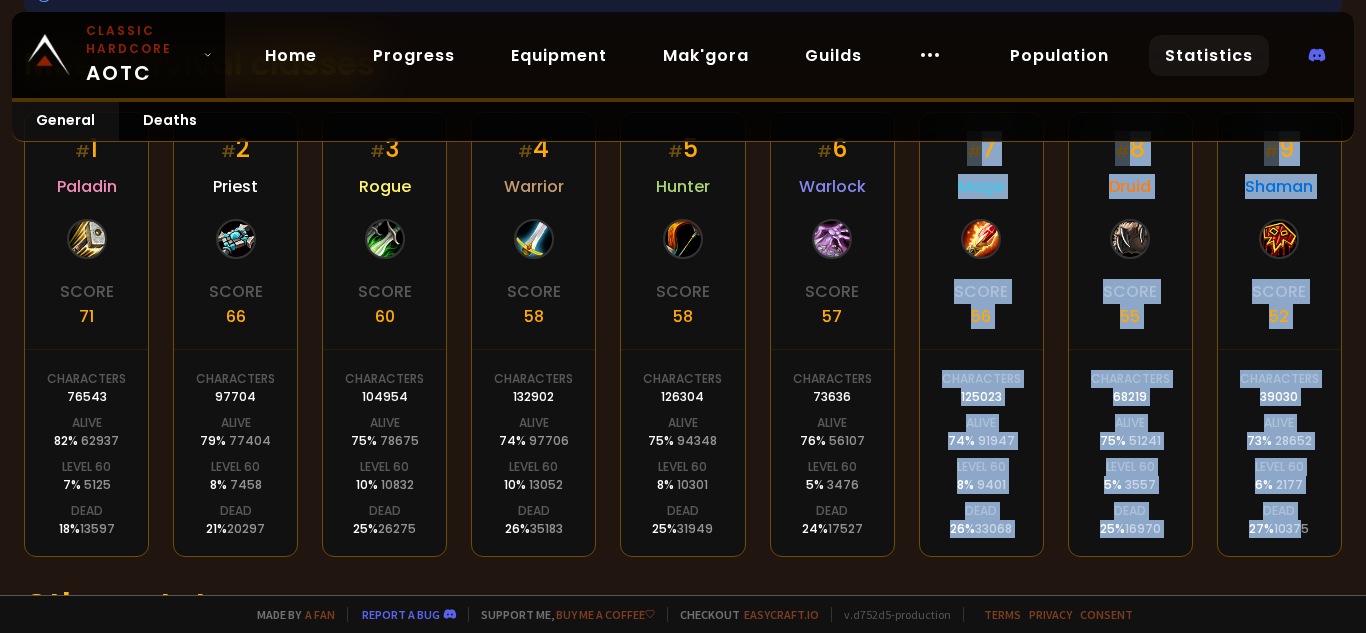 drag, startPoint x: 885, startPoint y: 508, endPoint x: 1285, endPoint y: 555, distance: 402.75177 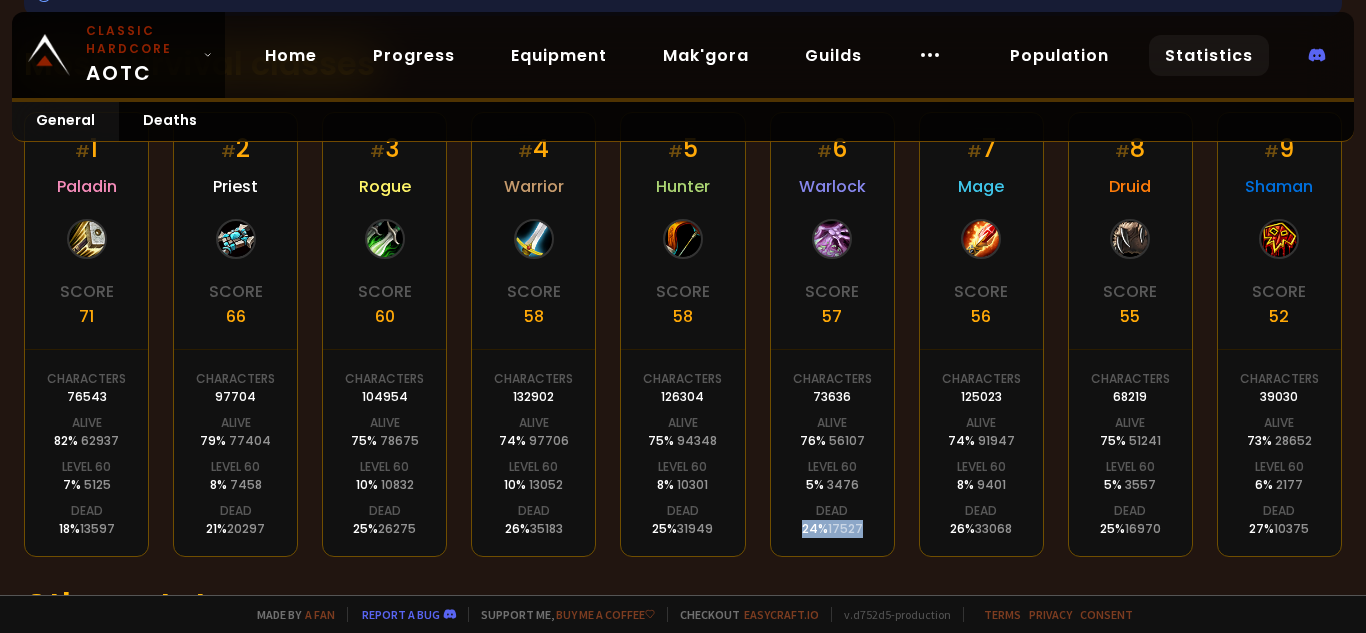 drag, startPoint x: 785, startPoint y: 529, endPoint x: 865, endPoint y: 545, distance: 81.58431 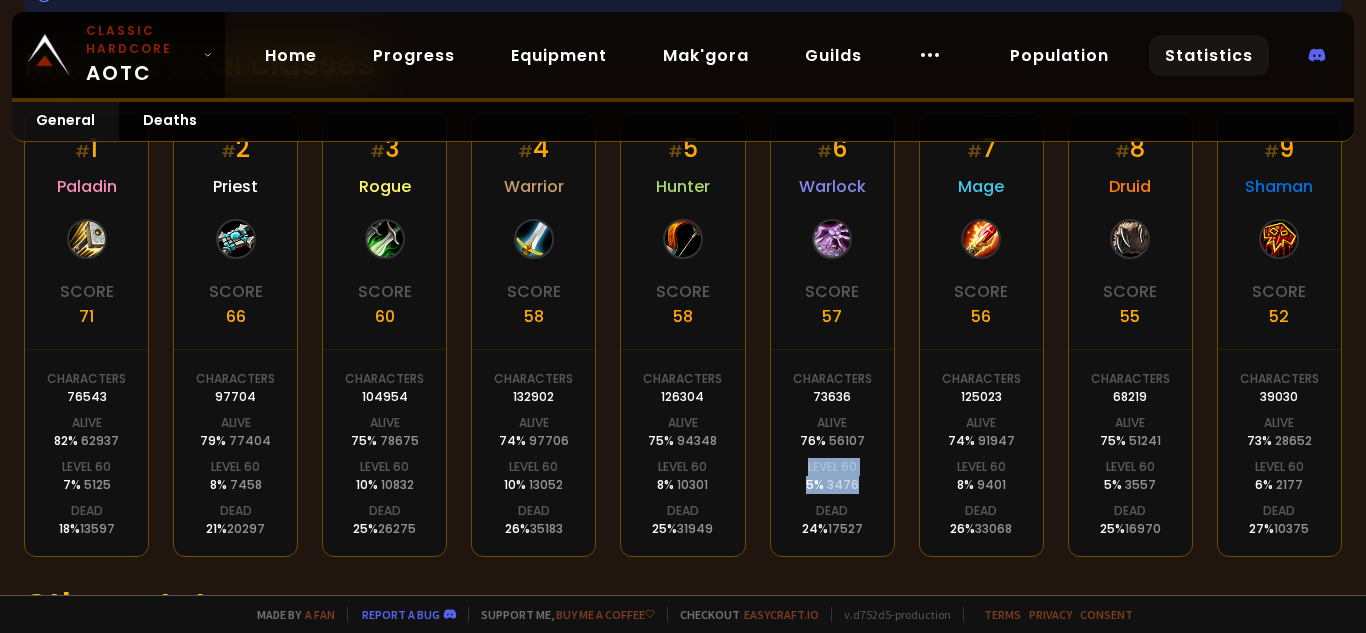 drag, startPoint x: 786, startPoint y: 471, endPoint x: 857, endPoint y: 489, distance: 73.24616 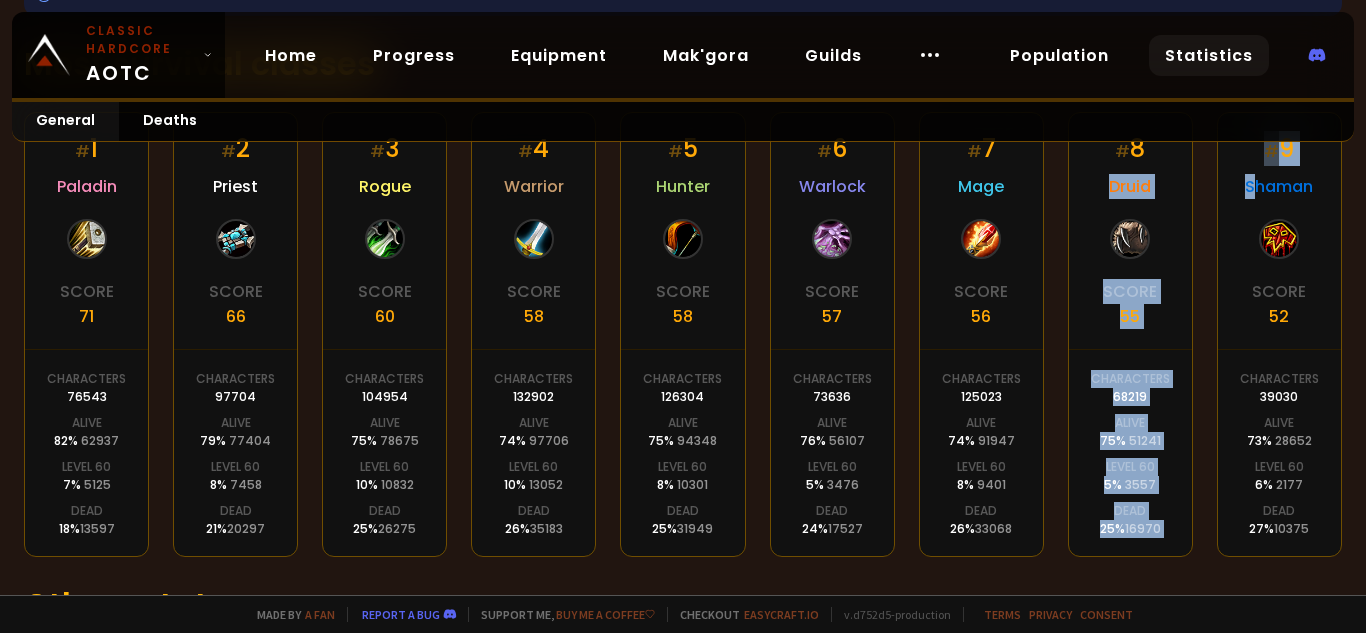 drag, startPoint x: 1087, startPoint y: 191, endPoint x: 1287, endPoint y: 169, distance: 201.20636 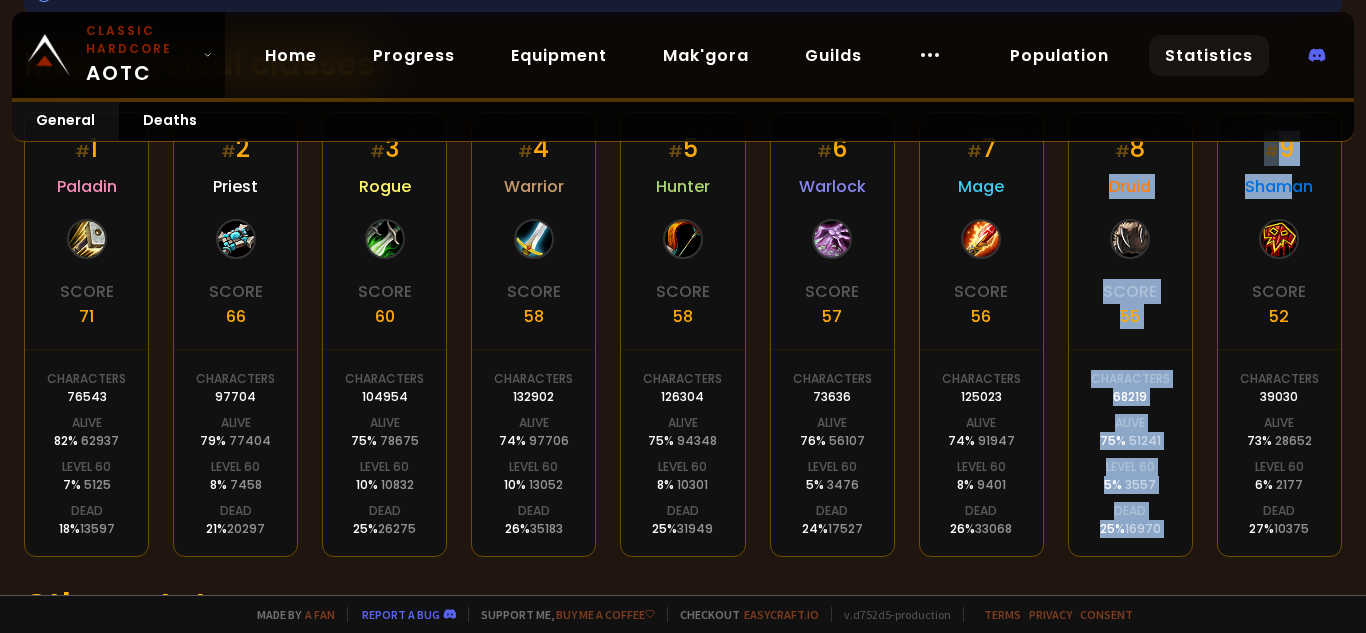 click on "# 8 Druid Score 55 Characters 68219 Alive 75 %   51241 Level 60 5 %   3557 Dead 25 %  16970" at bounding box center (1130, 334) 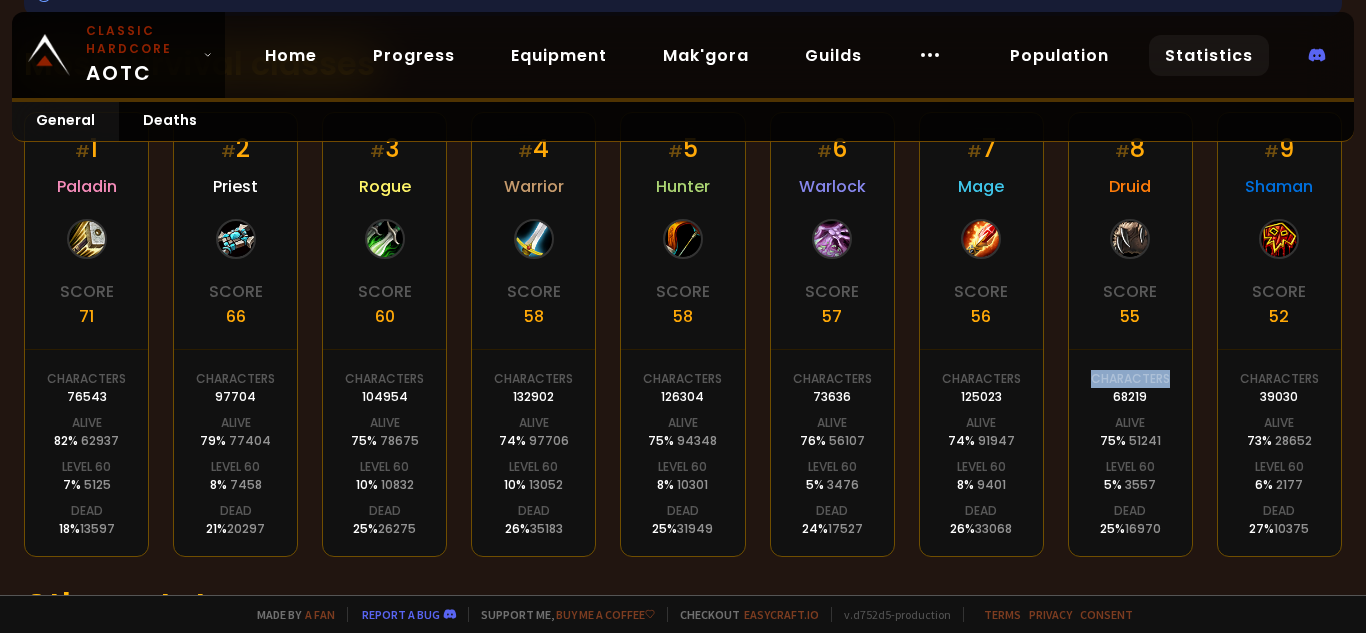 click on "# 8 Druid Score 55 Characters 68219 Alive 75 %   51241 Level 60 5 %   3557 Dead 25 %  16970" at bounding box center [1130, 334] 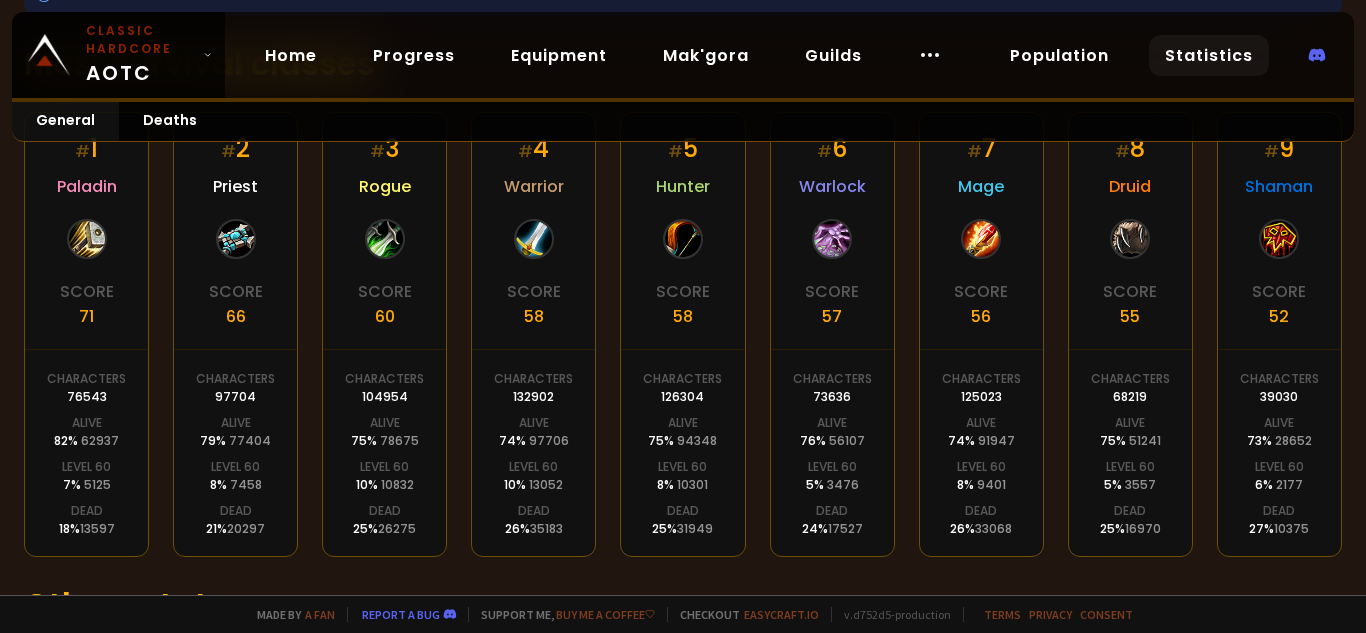 click on "# 8 Druid Score 55 Characters 68219 Alive 75 %   51241 Level 60 5 %   3557 Dead 25 %  16970" at bounding box center (1130, 334) 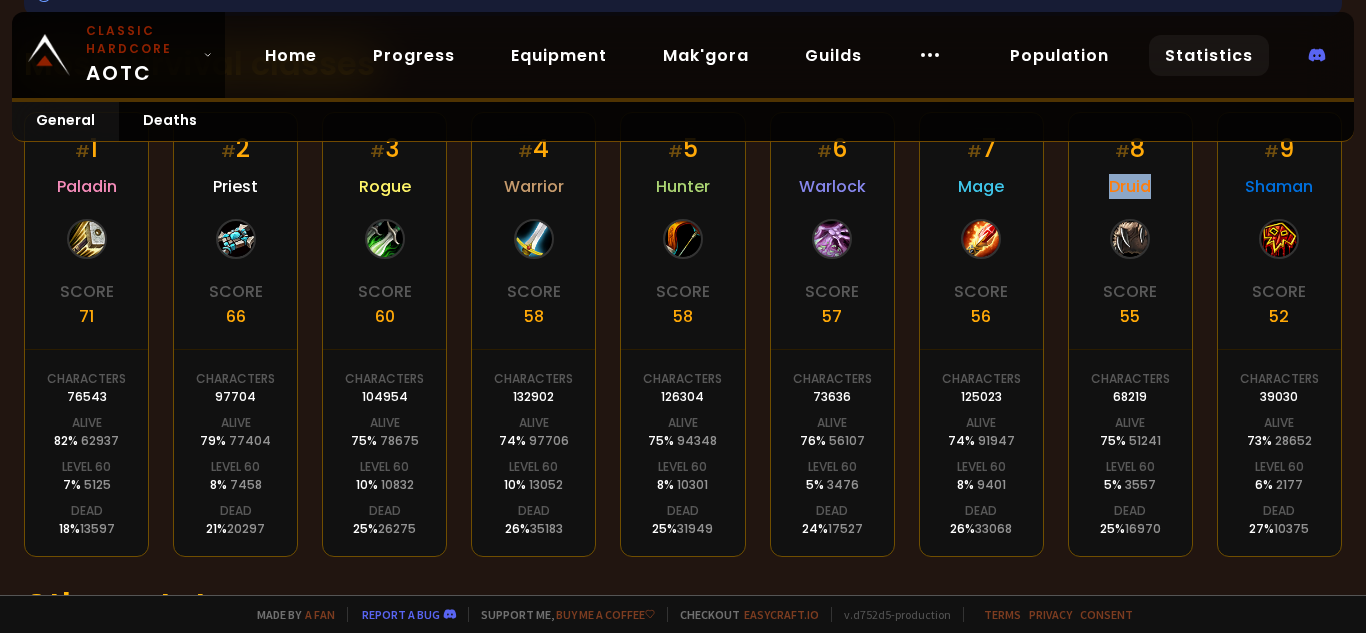 drag, startPoint x: 1099, startPoint y: 176, endPoint x: 1101, endPoint y: 211, distance: 35.057095 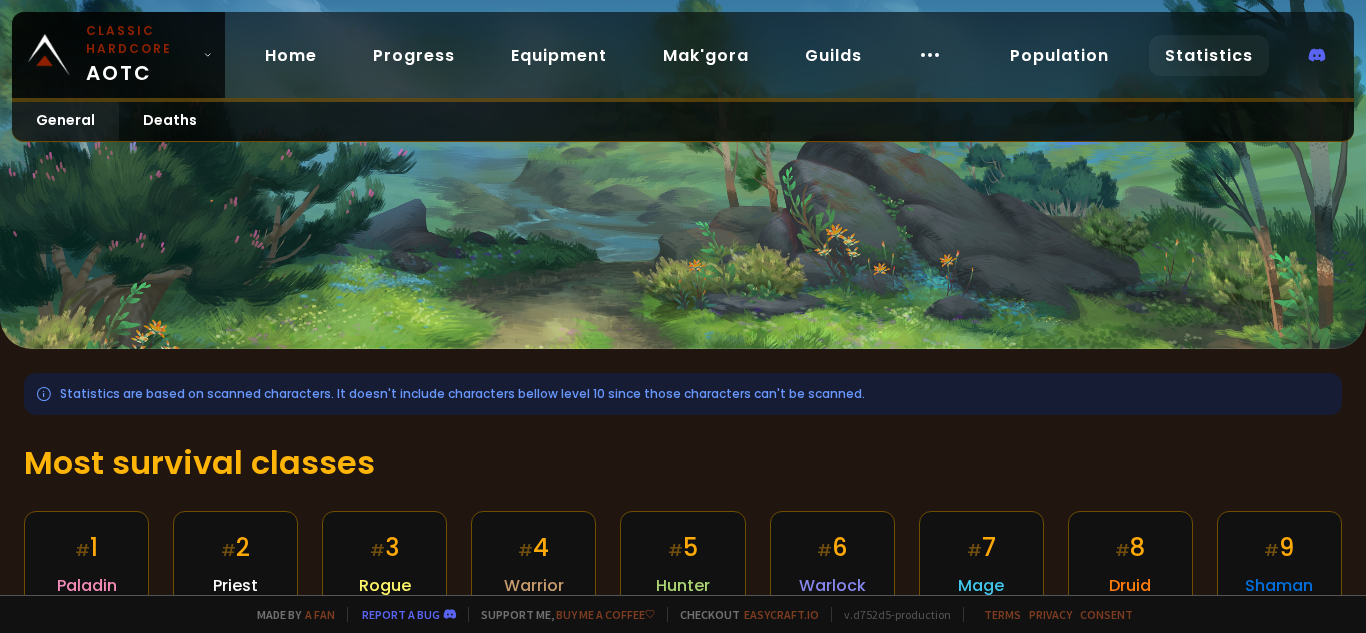 scroll, scrollTop: 0, scrollLeft: 0, axis: both 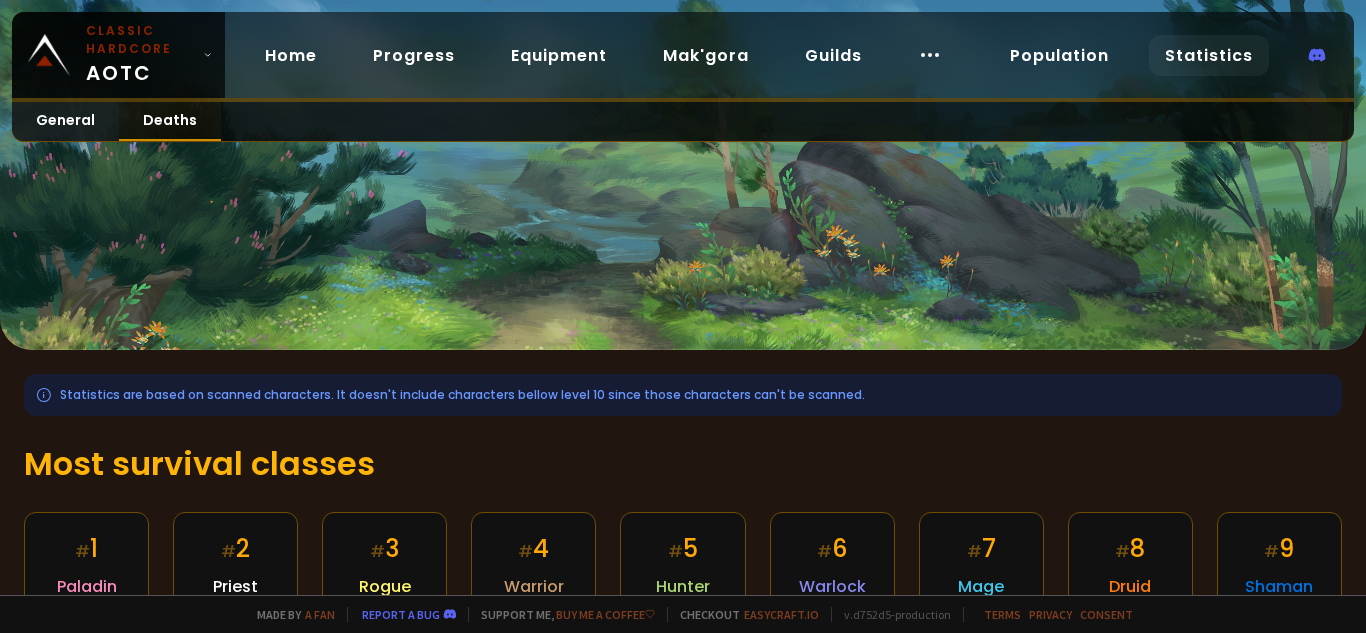 click on "Deaths" at bounding box center [170, 121] 